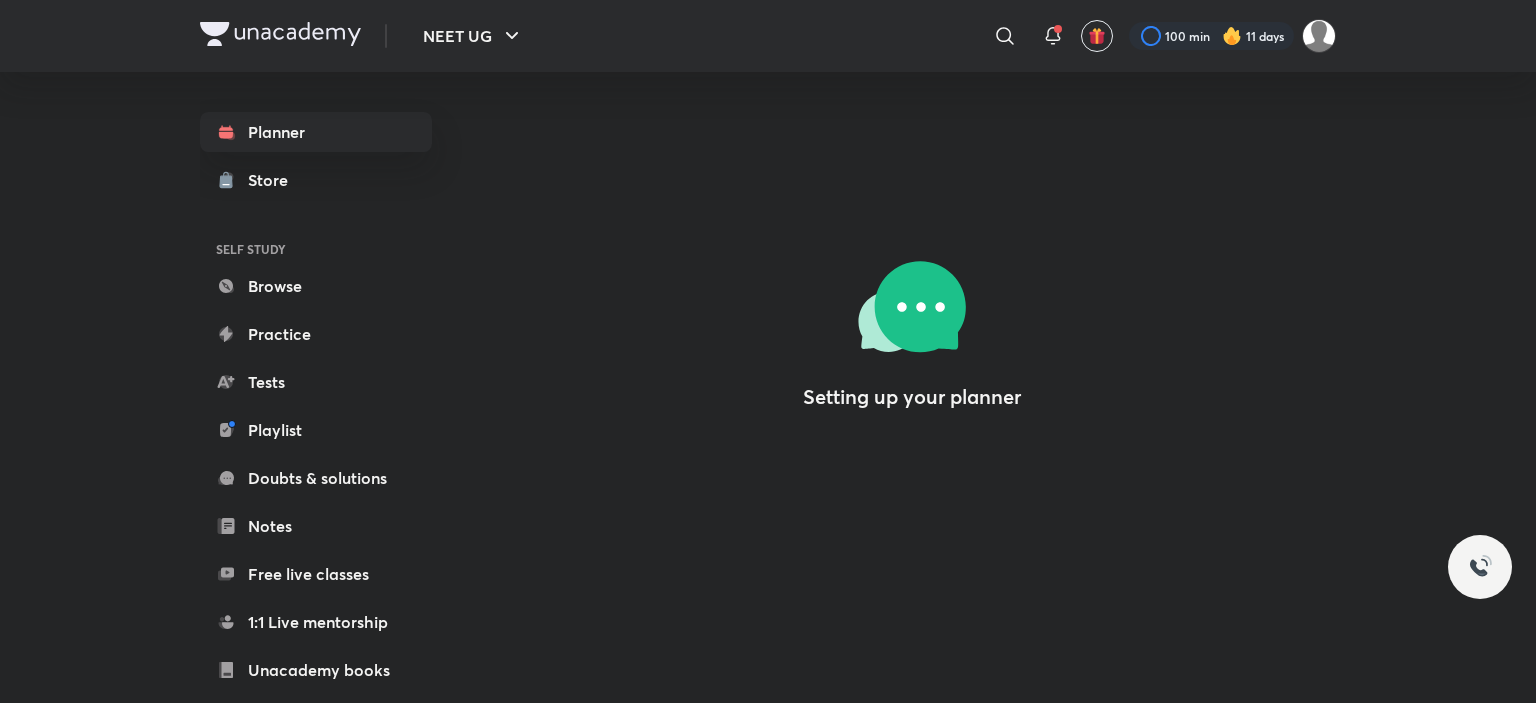 scroll, scrollTop: 0, scrollLeft: 0, axis: both 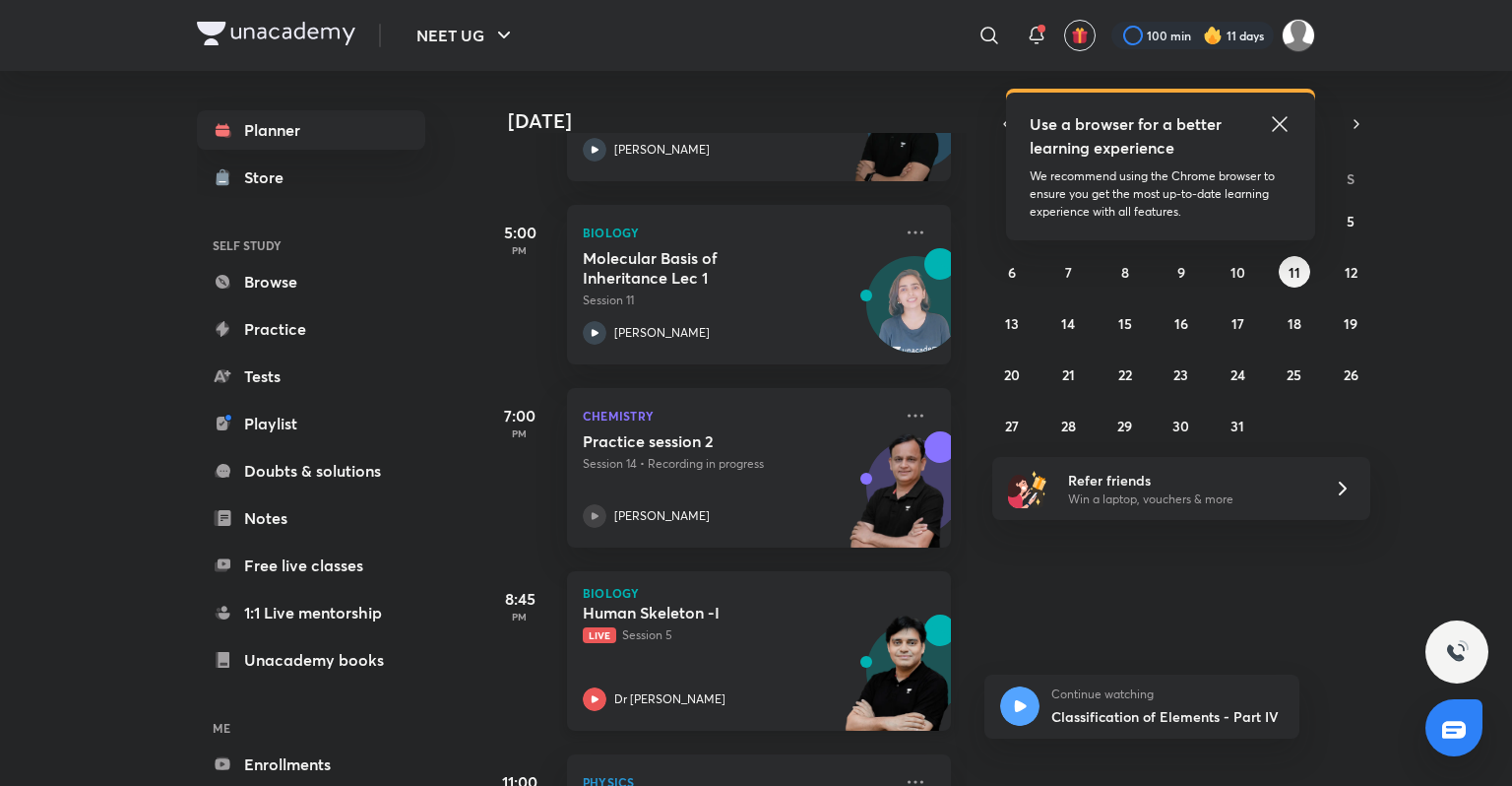 click on "Live Session 5" at bounding box center [737, 635] 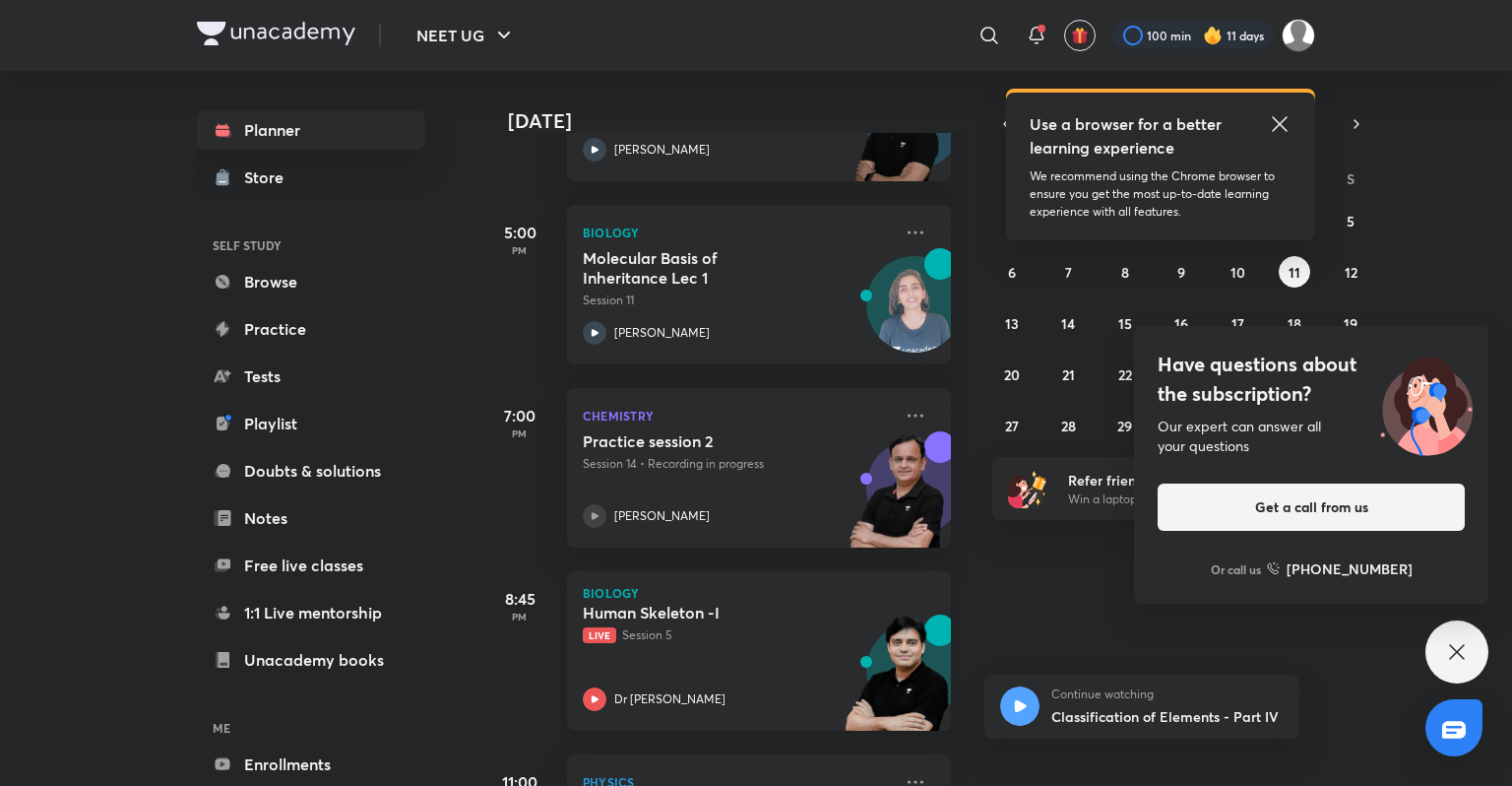 click on "Dr [PERSON_NAME]" at bounding box center (669, 699) 